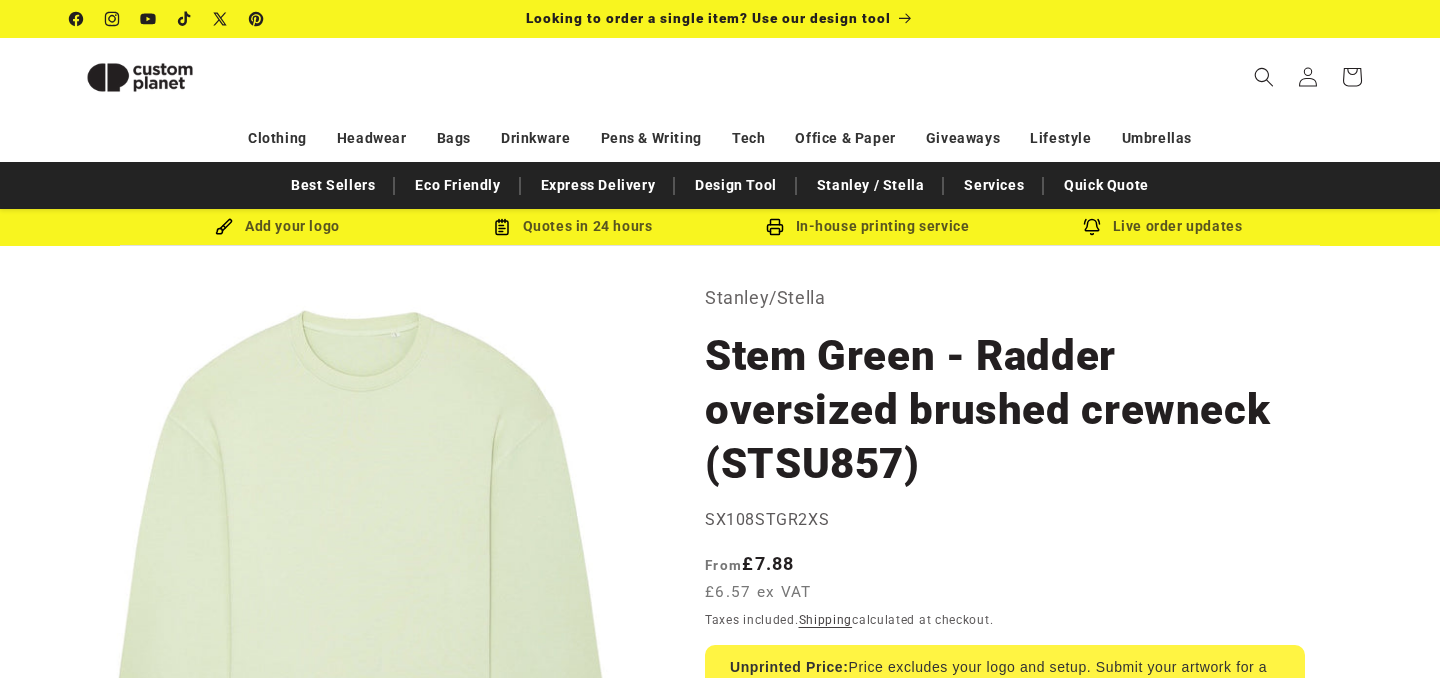 scroll, scrollTop: 325, scrollLeft: 0, axis: vertical 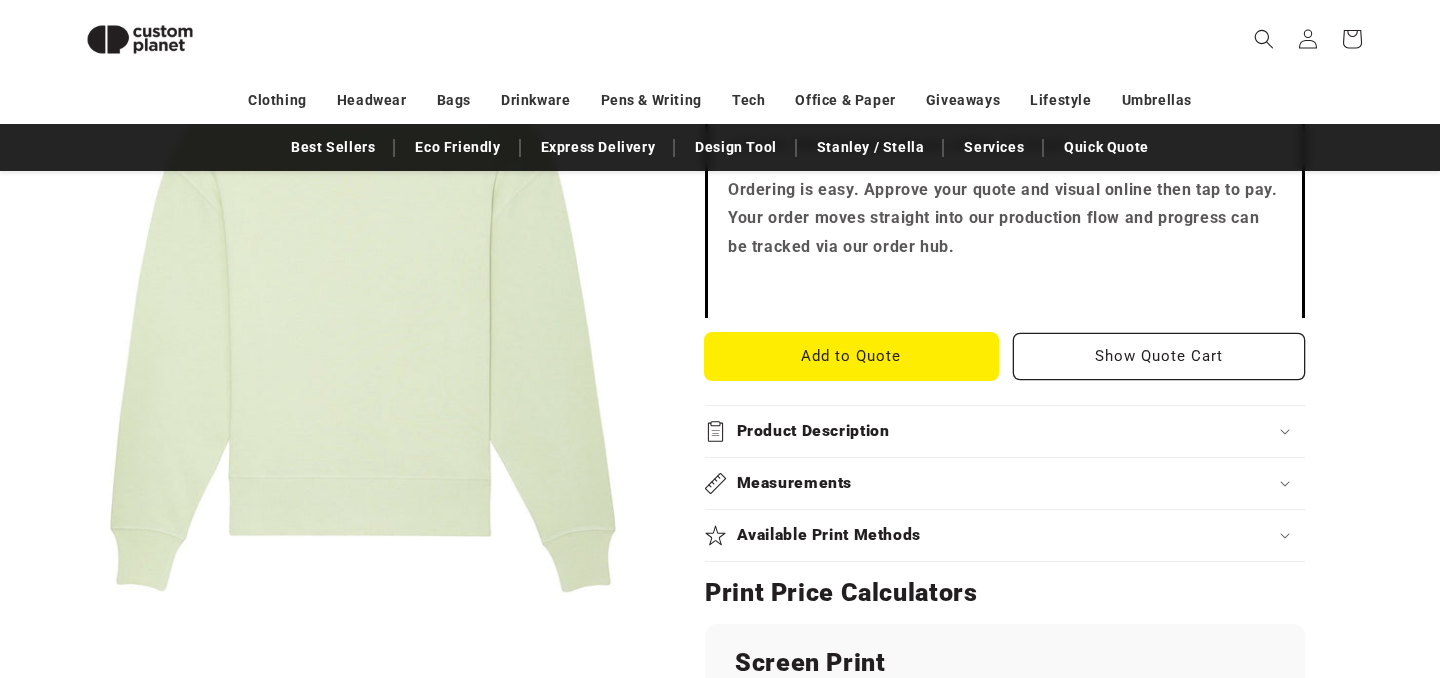 click on "Add to Quote" at bounding box center (851, 356) 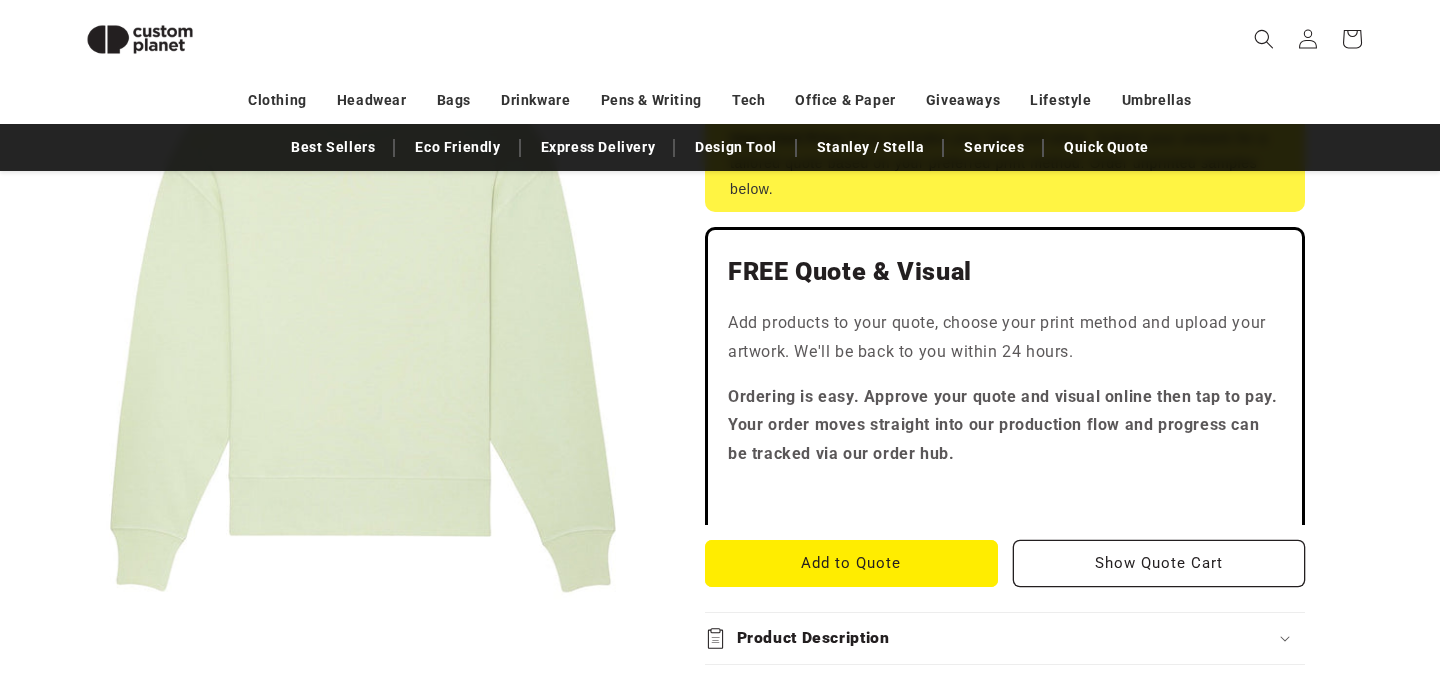 scroll, scrollTop: 0, scrollLeft: 0, axis: both 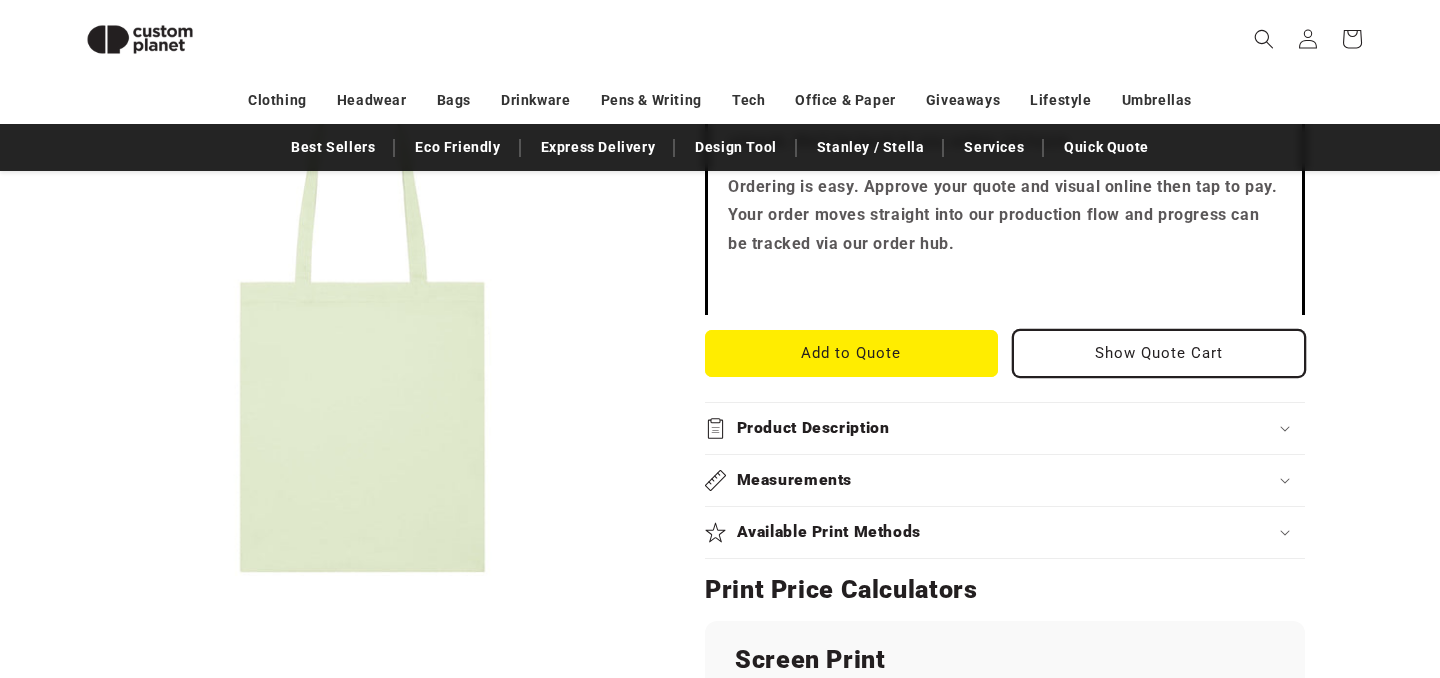 click on "Show Quote Cart" at bounding box center [1159, 353] 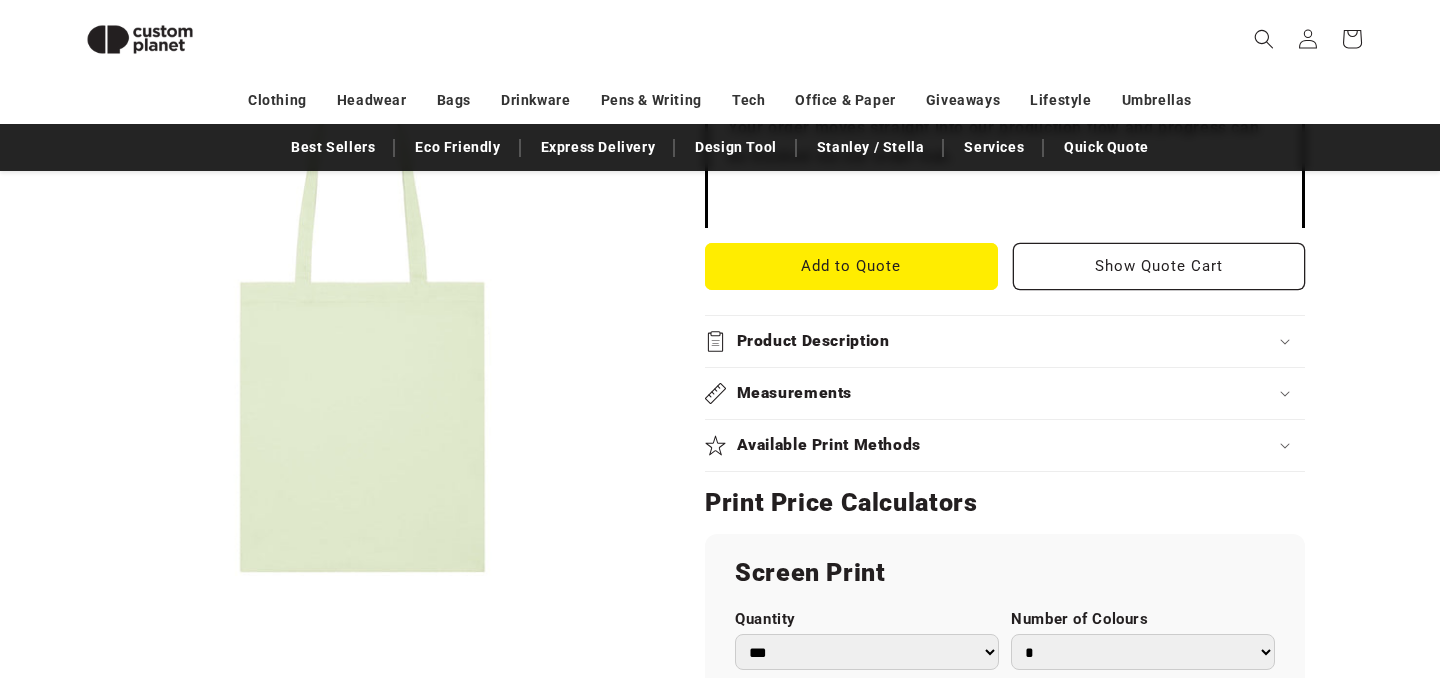 scroll, scrollTop: 783, scrollLeft: 0, axis: vertical 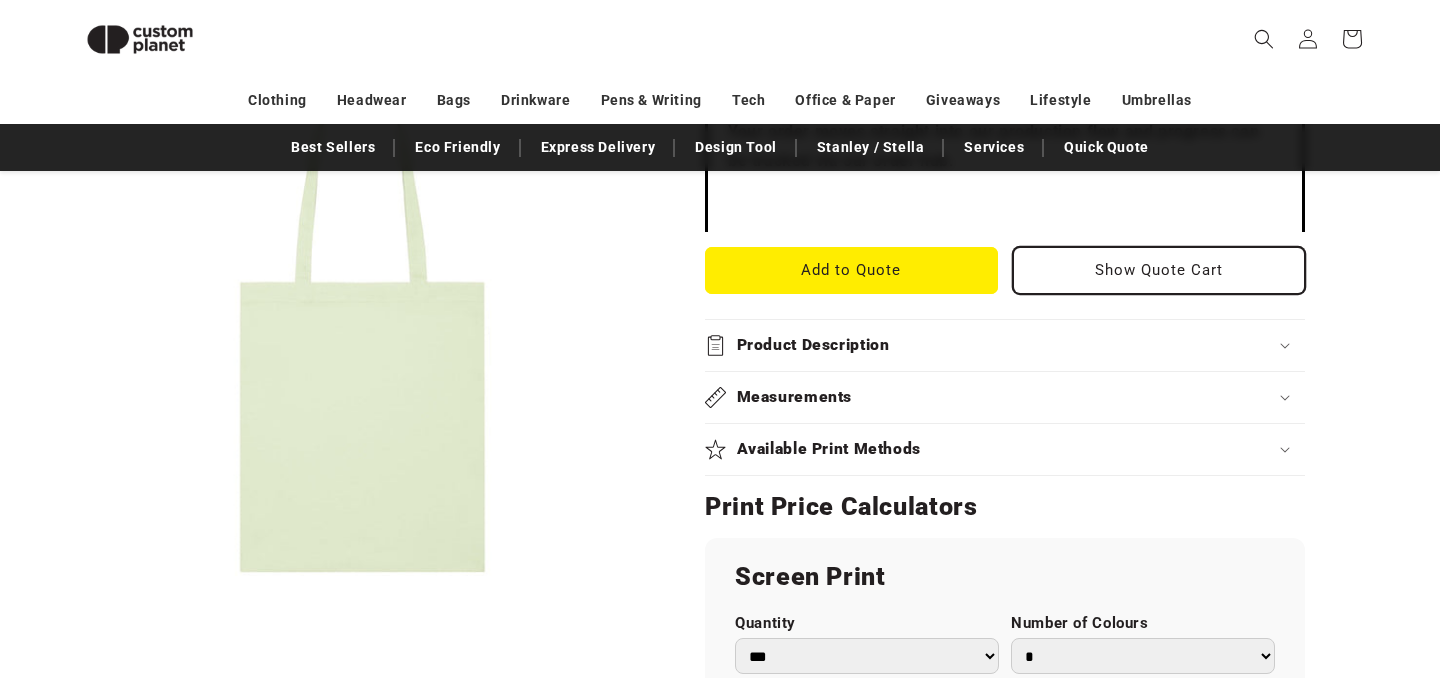 click on "Show Quote Cart" at bounding box center (1159, 270) 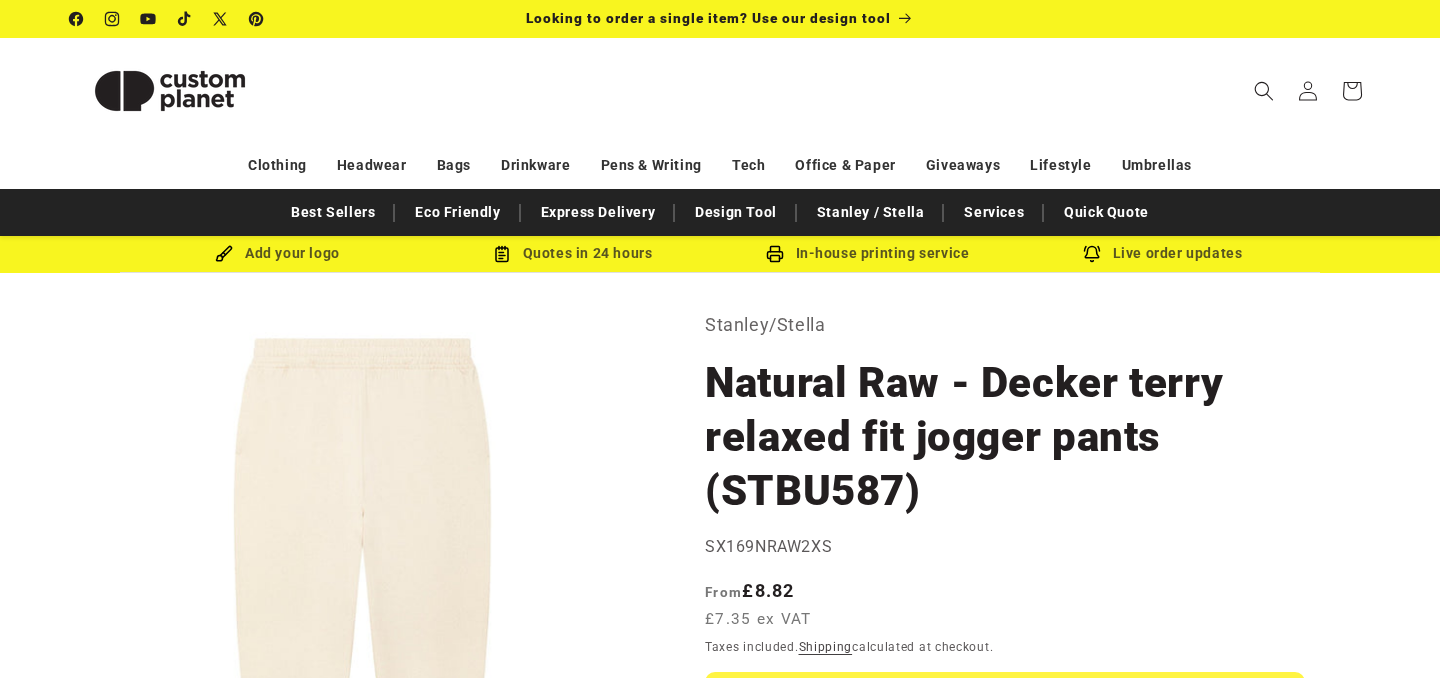 scroll, scrollTop: 0, scrollLeft: 0, axis: both 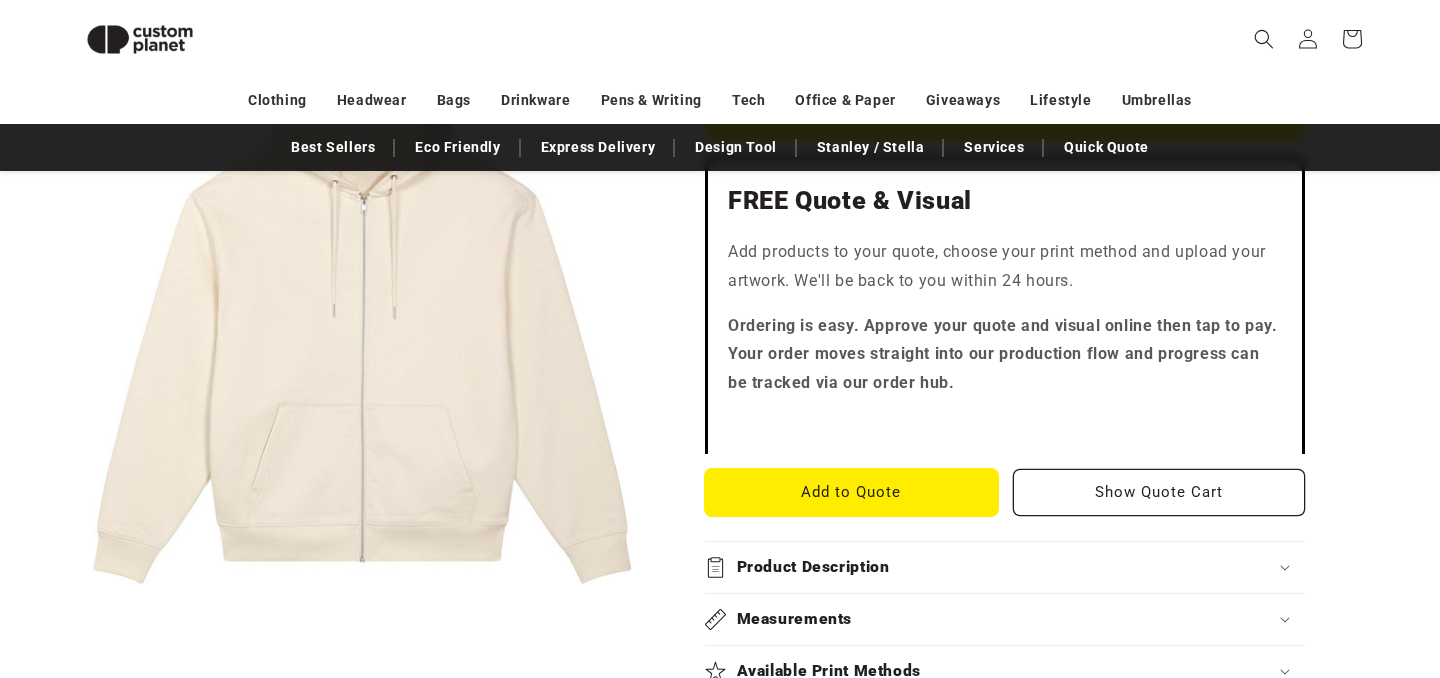 click on "Add to Quote" at bounding box center [851, 492] 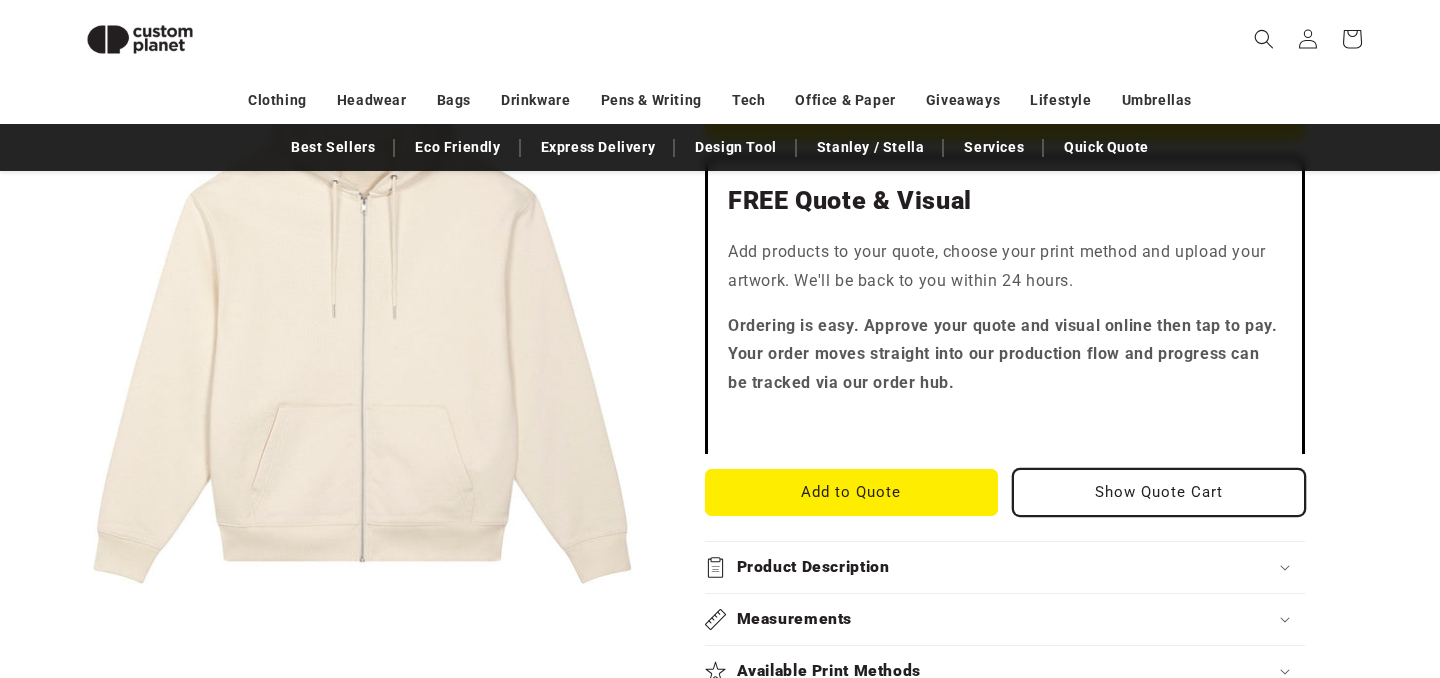 click on "Show Quote Cart" at bounding box center [1159, 492] 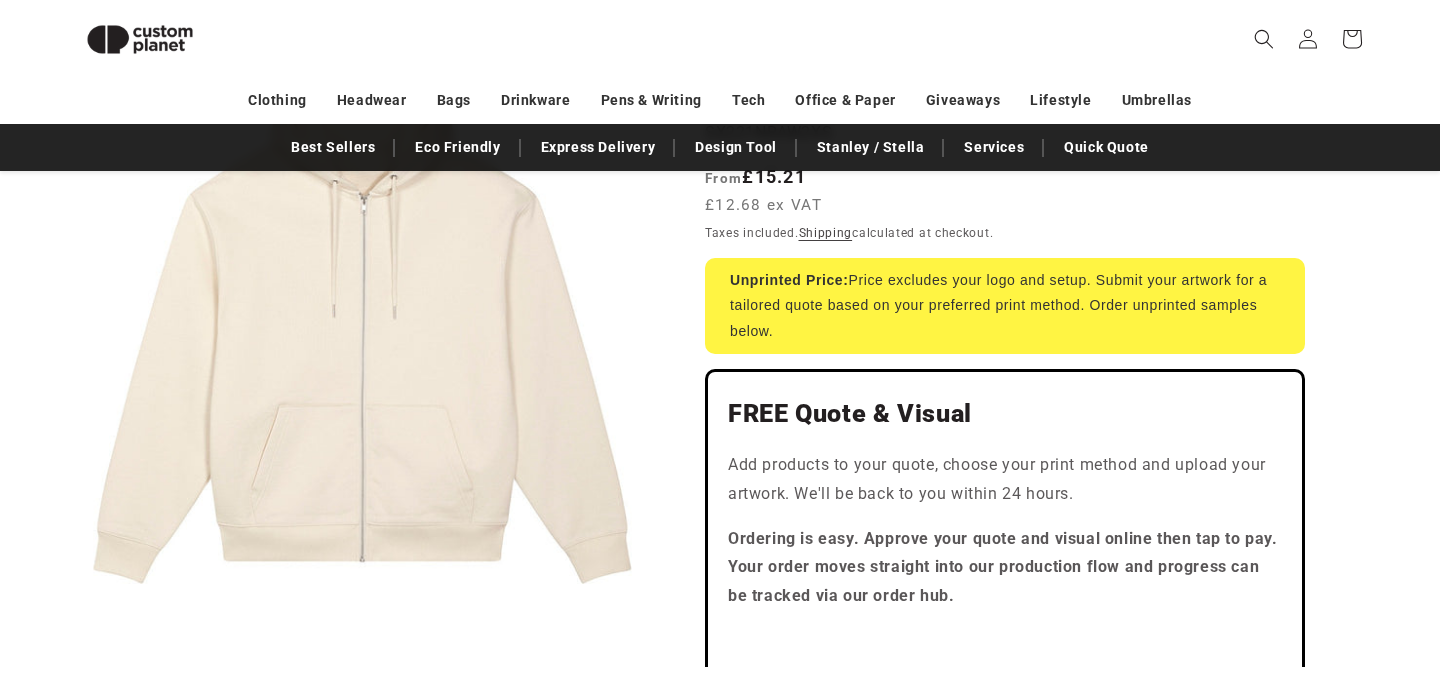 scroll, scrollTop: 388, scrollLeft: 0, axis: vertical 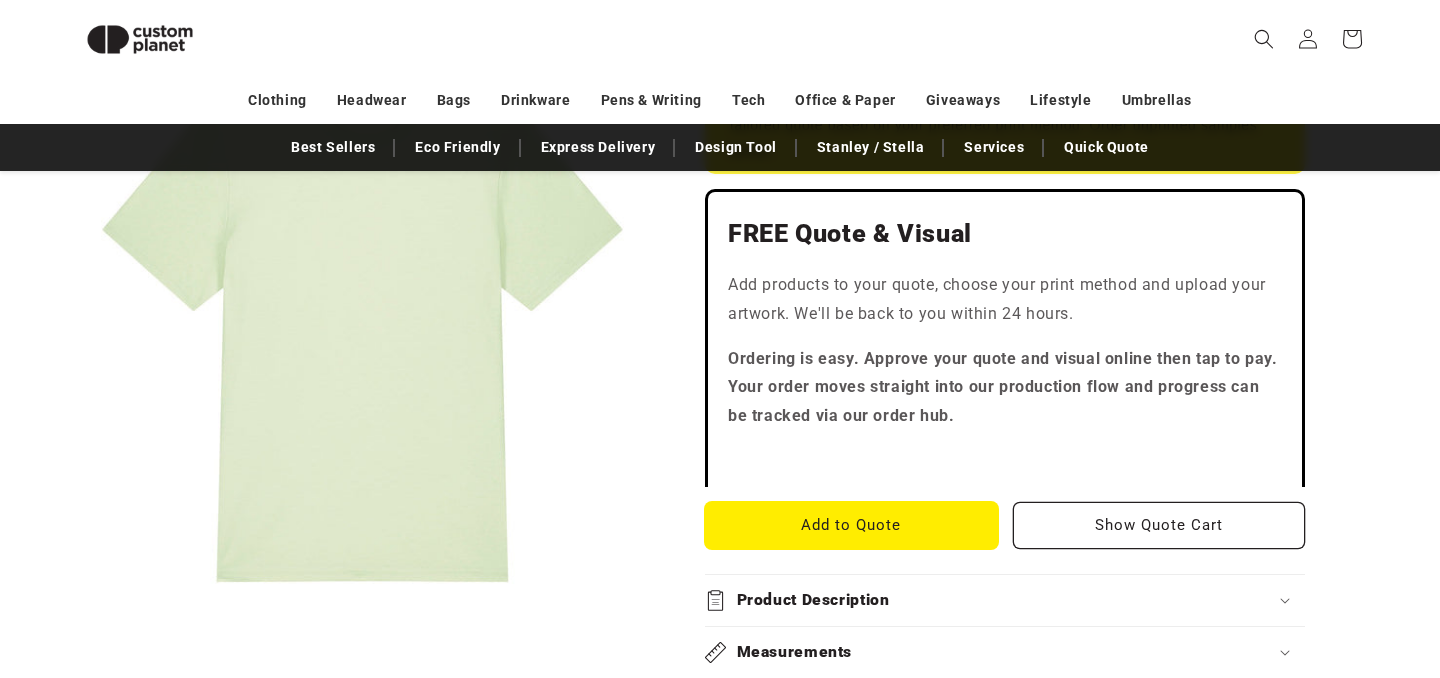click on "Add to Quote" at bounding box center (851, 525) 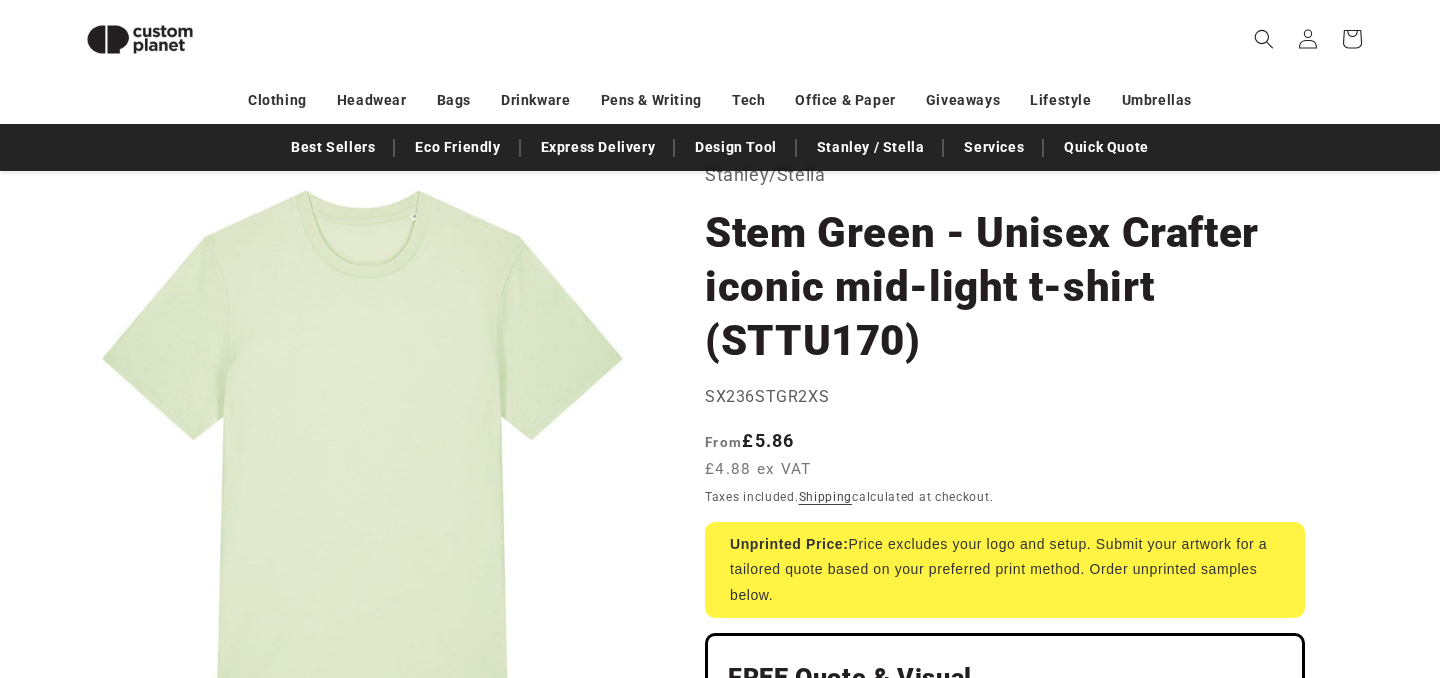 scroll, scrollTop: 118, scrollLeft: 0, axis: vertical 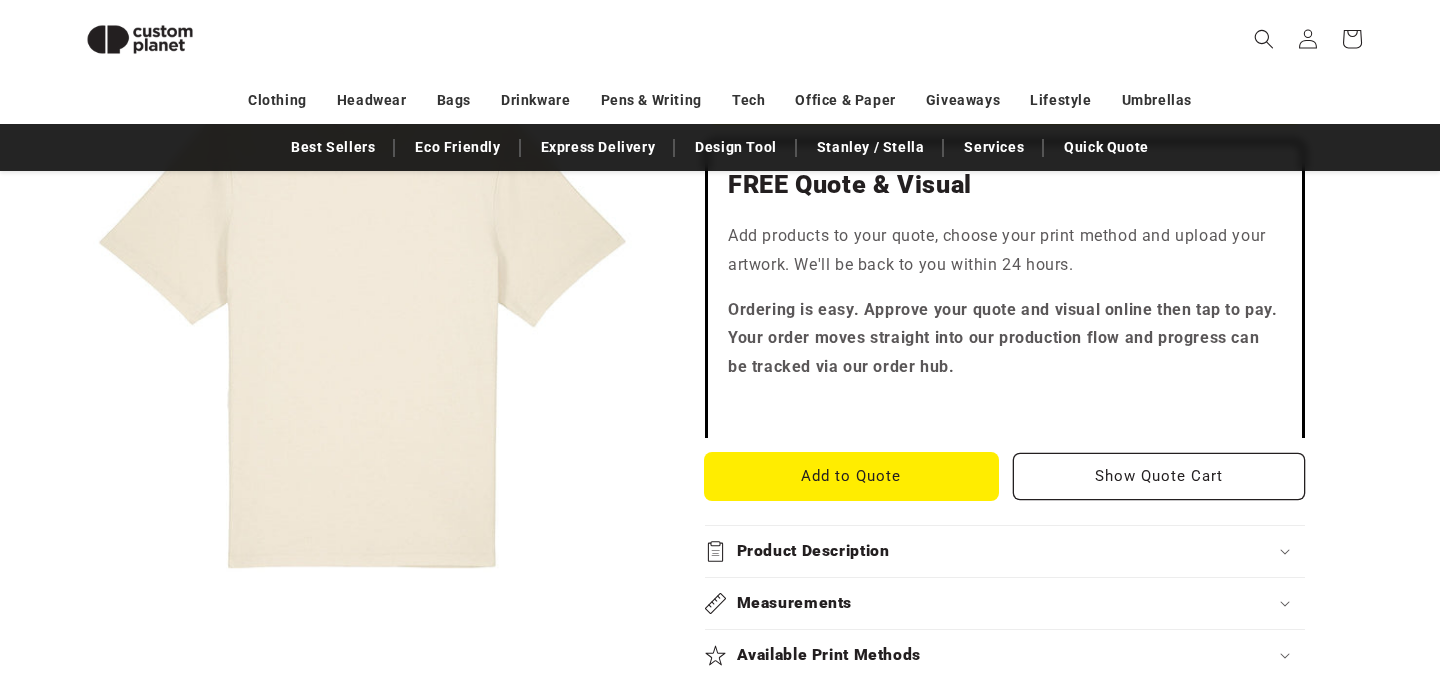 click on "Add to Quote" at bounding box center (851, 476) 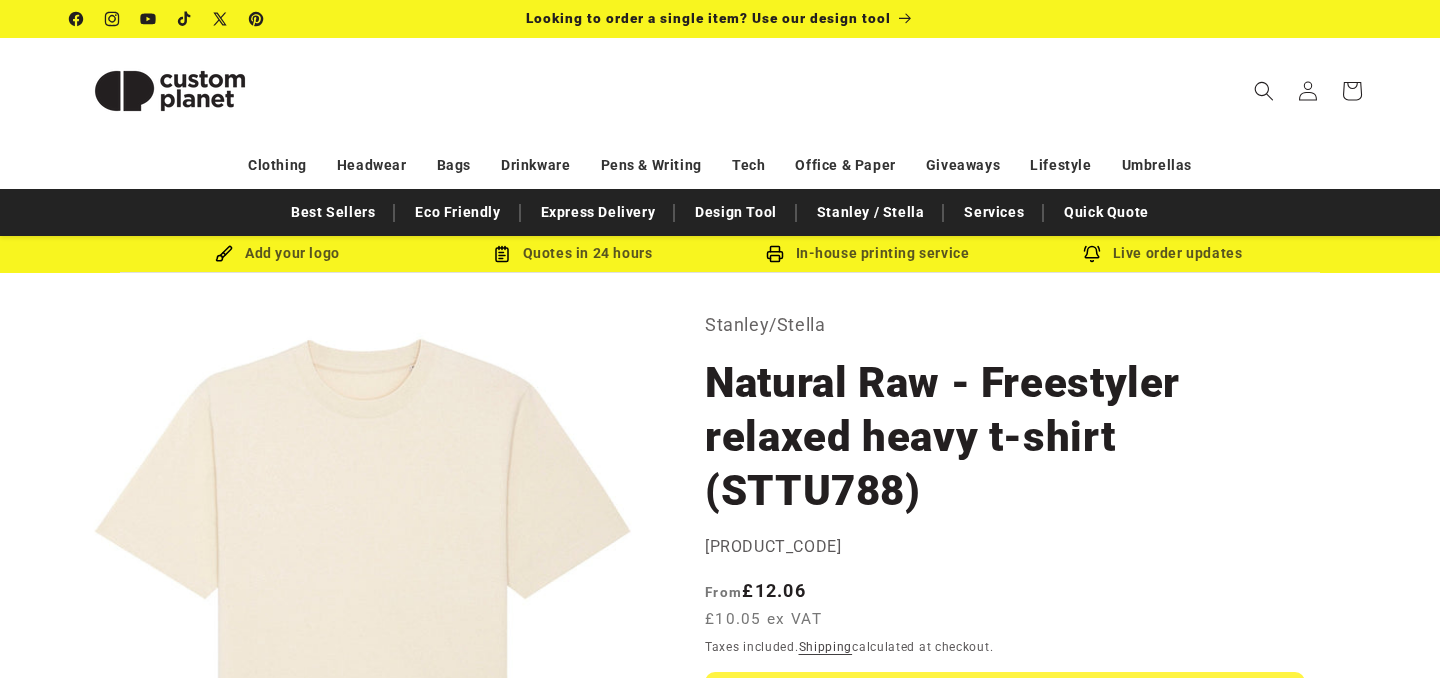 scroll, scrollTop: 0, scrollLeft: 0, axis: both 